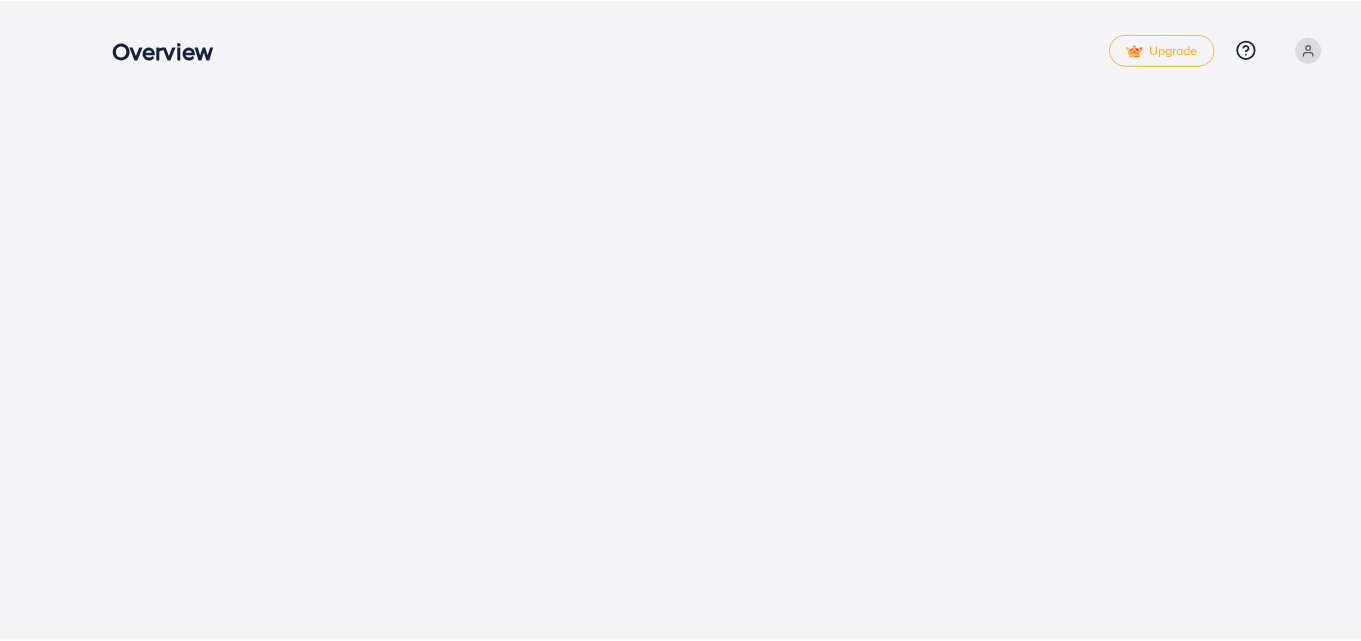 scroll, scrollTop: 0, scrollLeft: 0, axis: both 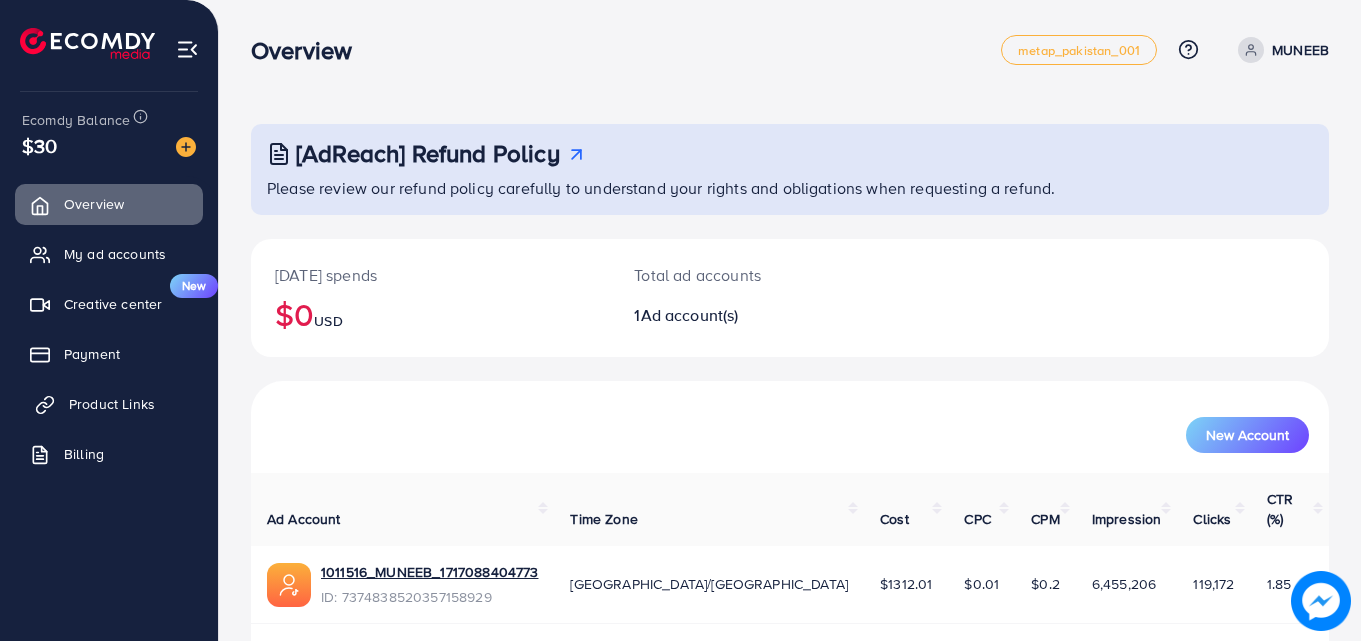 click on "Product Links" at bounding box center (109, 404) 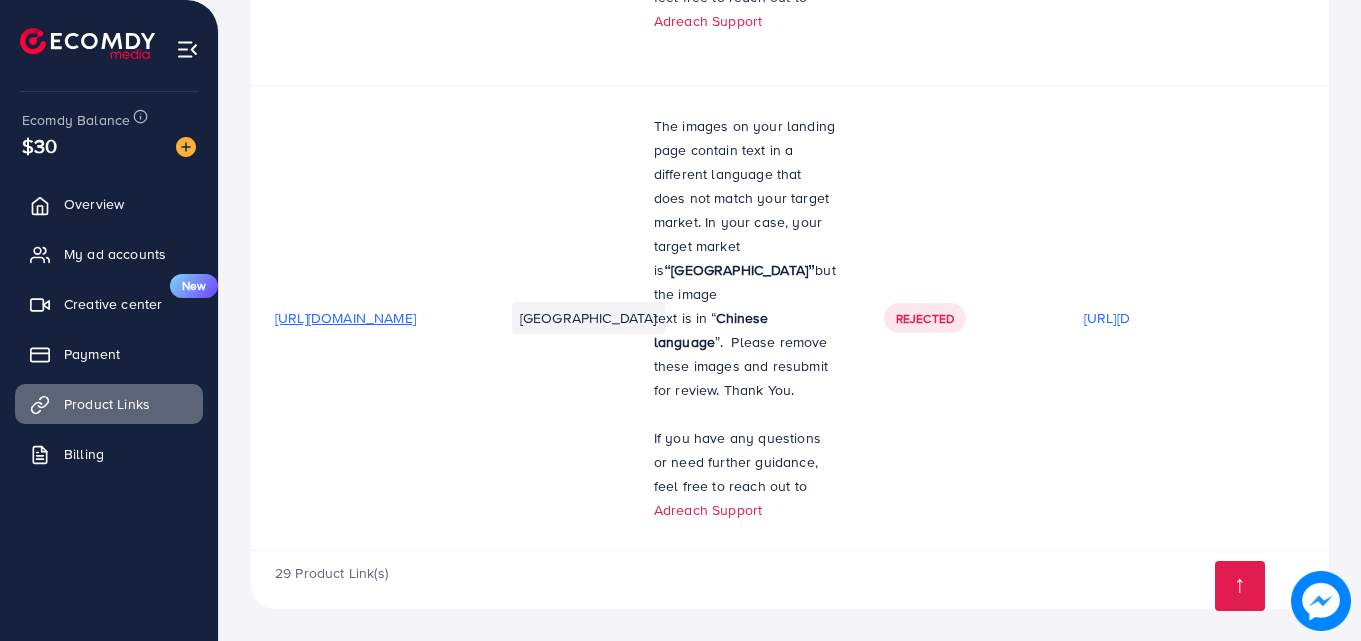 scroll, scrollTop: 5738, scrollLeft: 0, axis: vertical 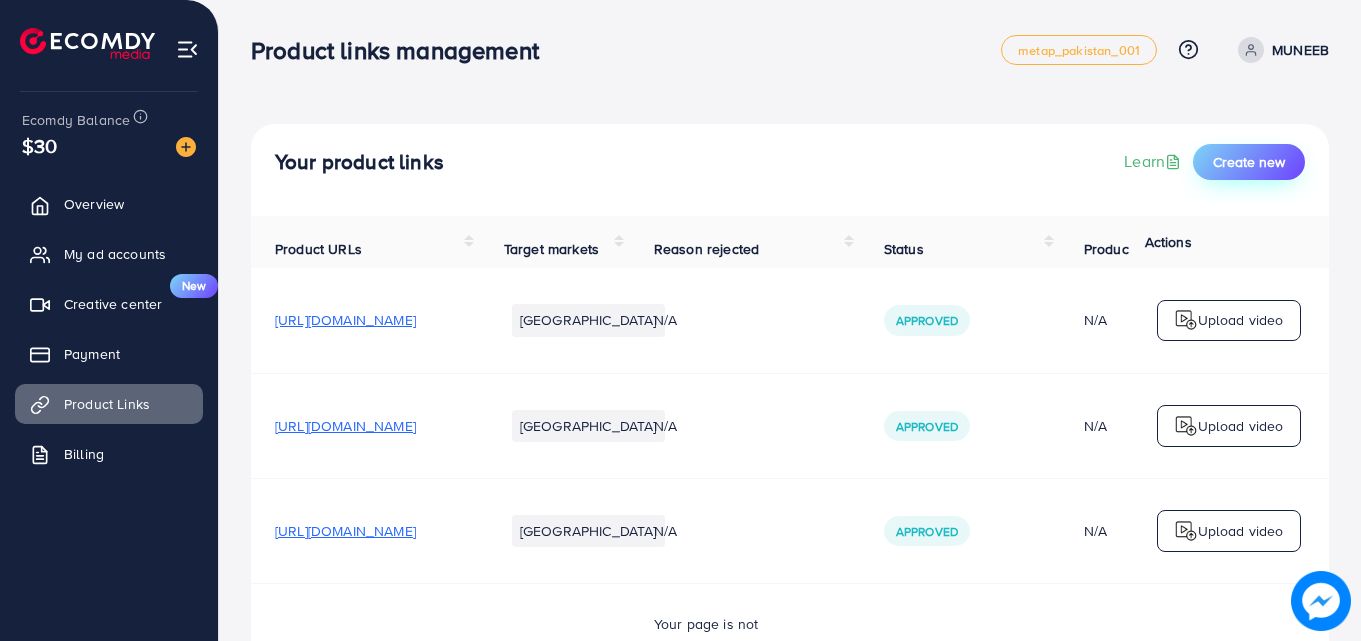 click on "Create new" at bounding box center [1249, 162] 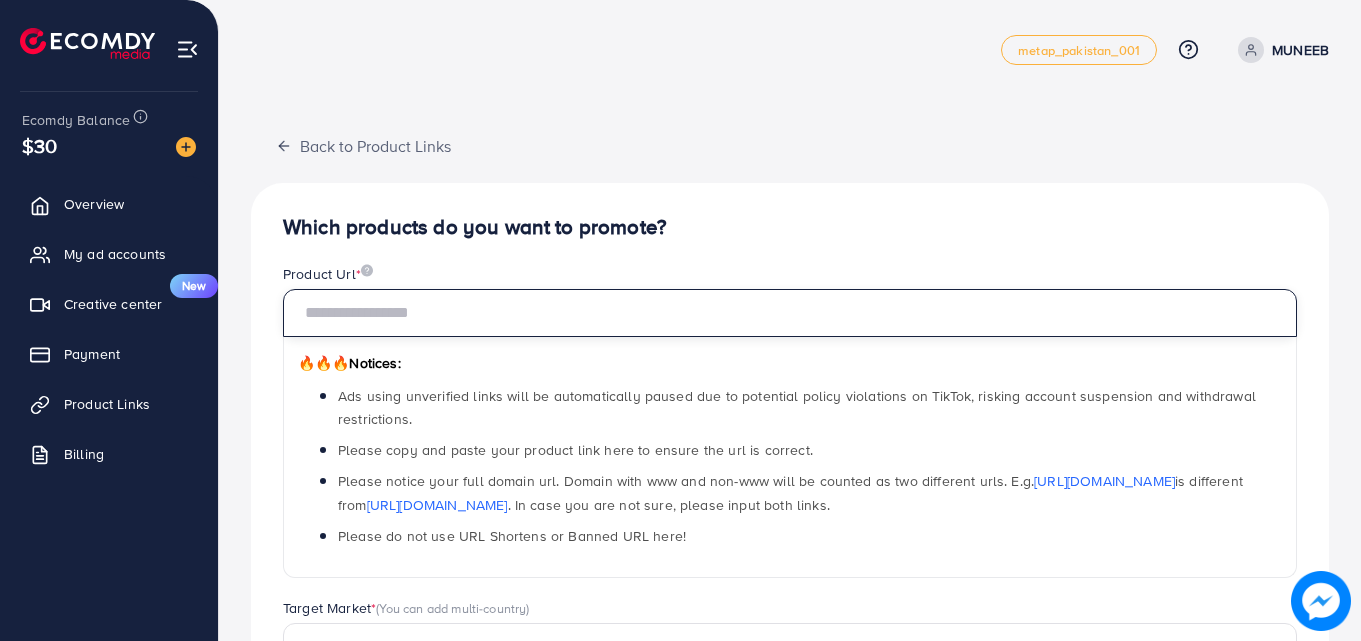 click at bounding box center [790, 313] 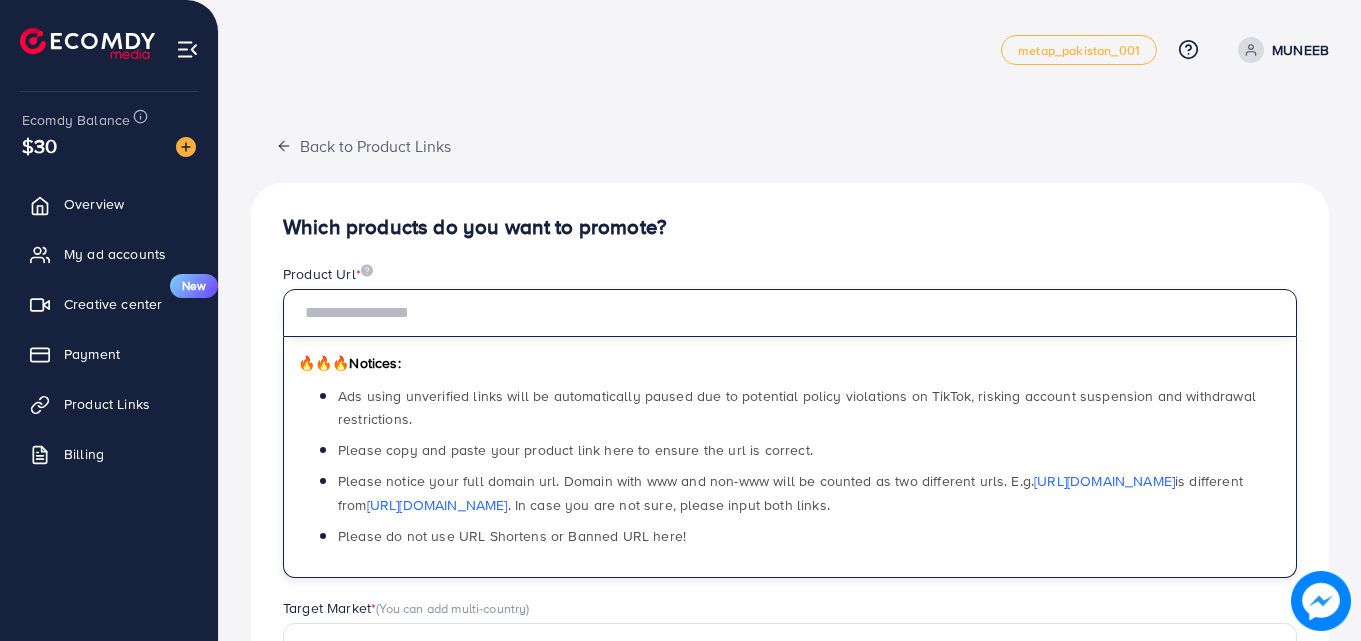 paste on "**********" 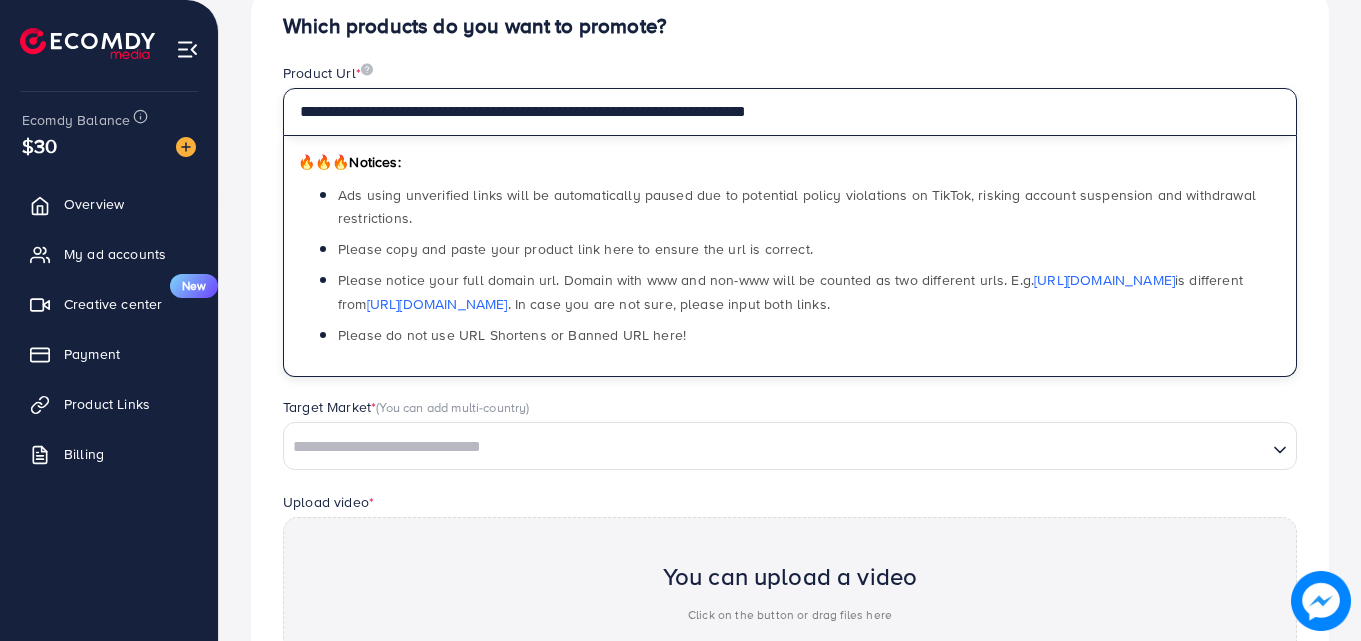 scroll, scrollTop: 269, scrollLeft: 0, axis: vertical 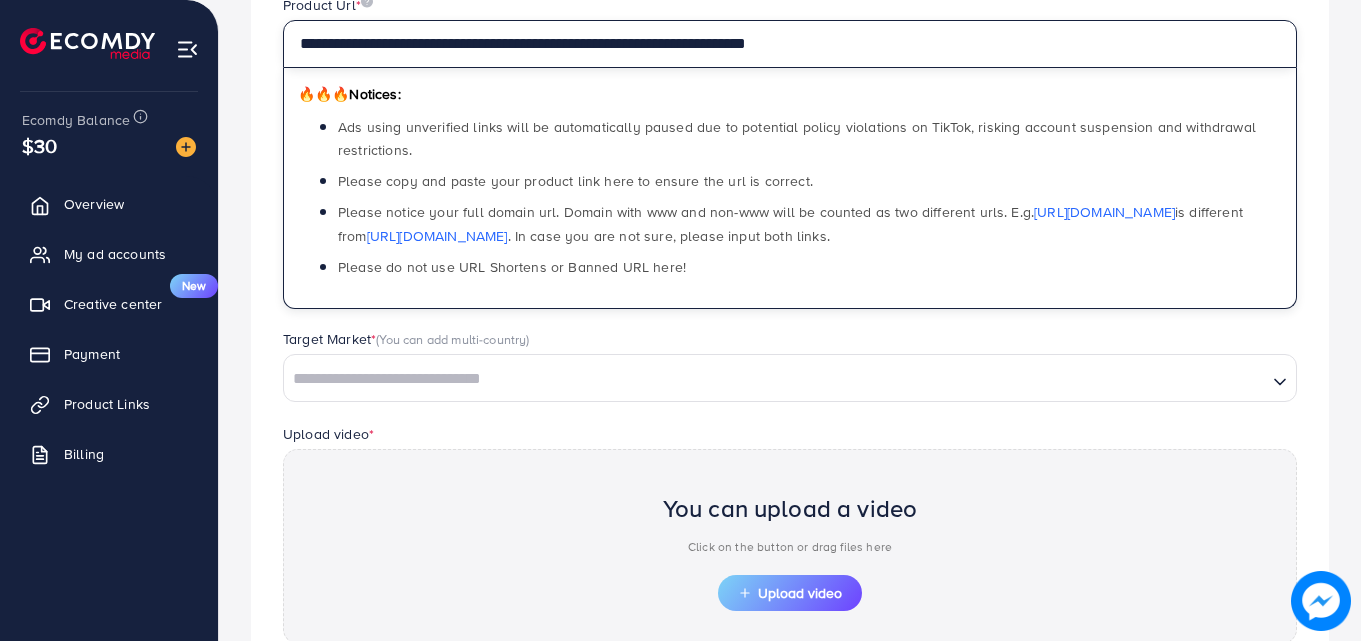 type on "**********" 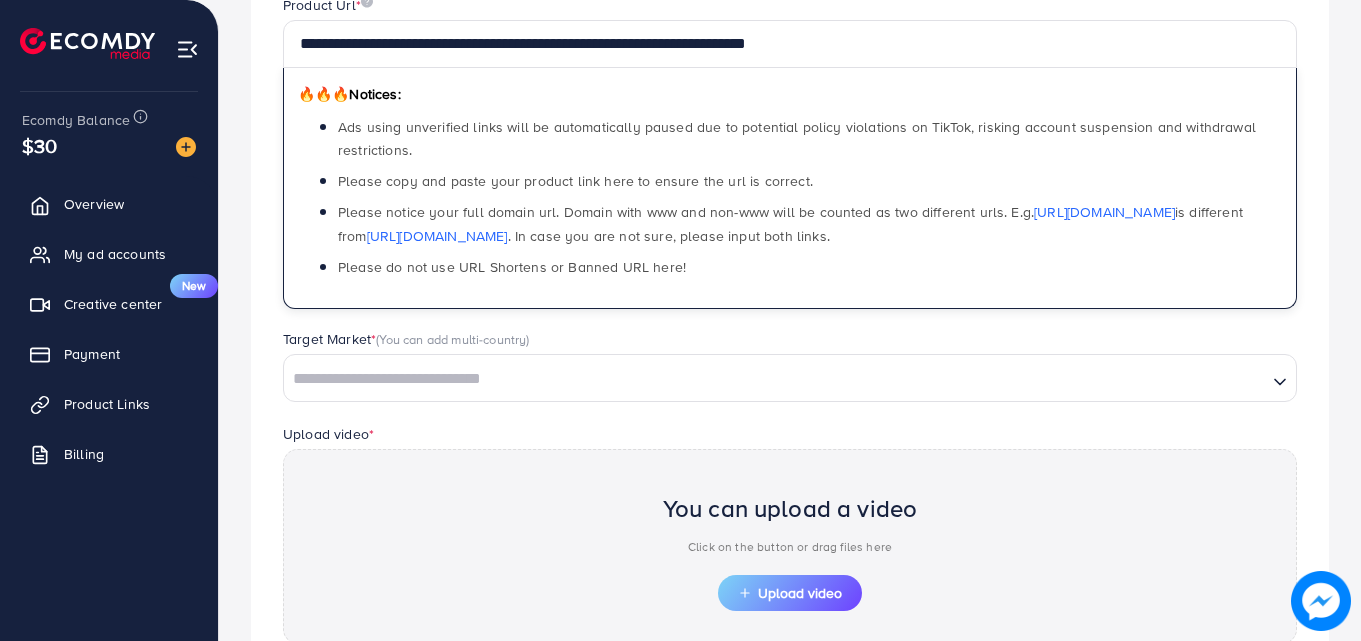 click at bounding box center [775, 379] 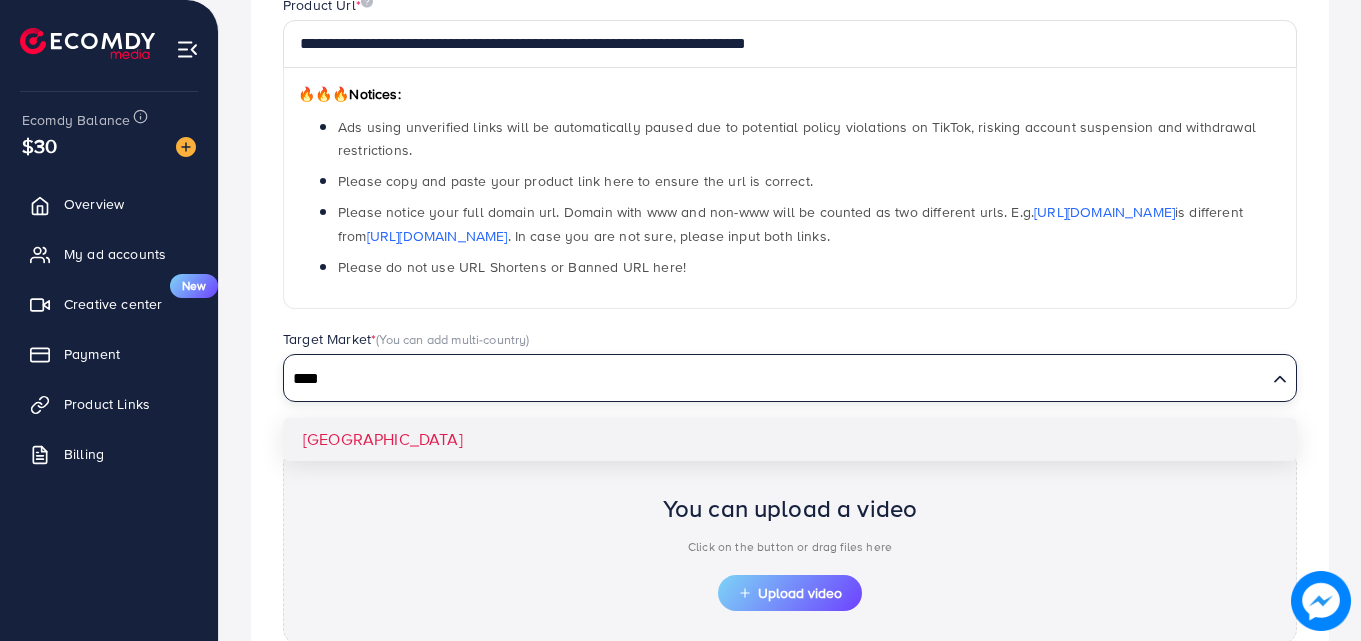 type on "****" 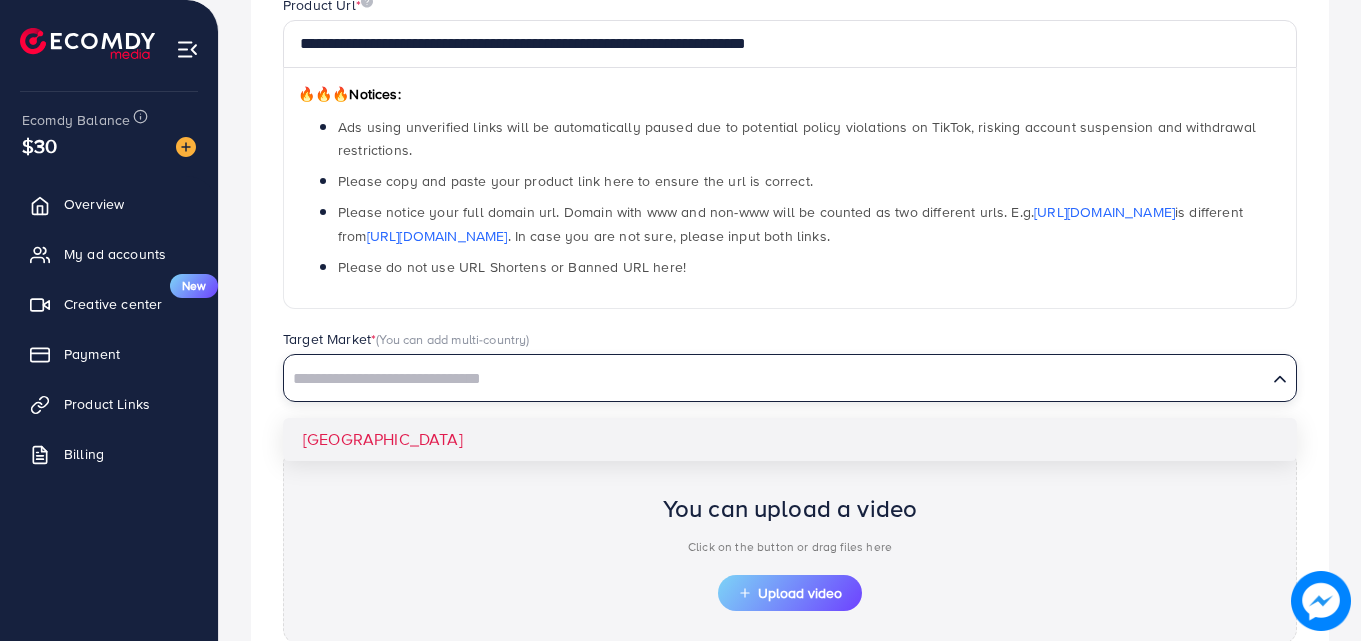 click on "**********" at bounding box center [790, 369] 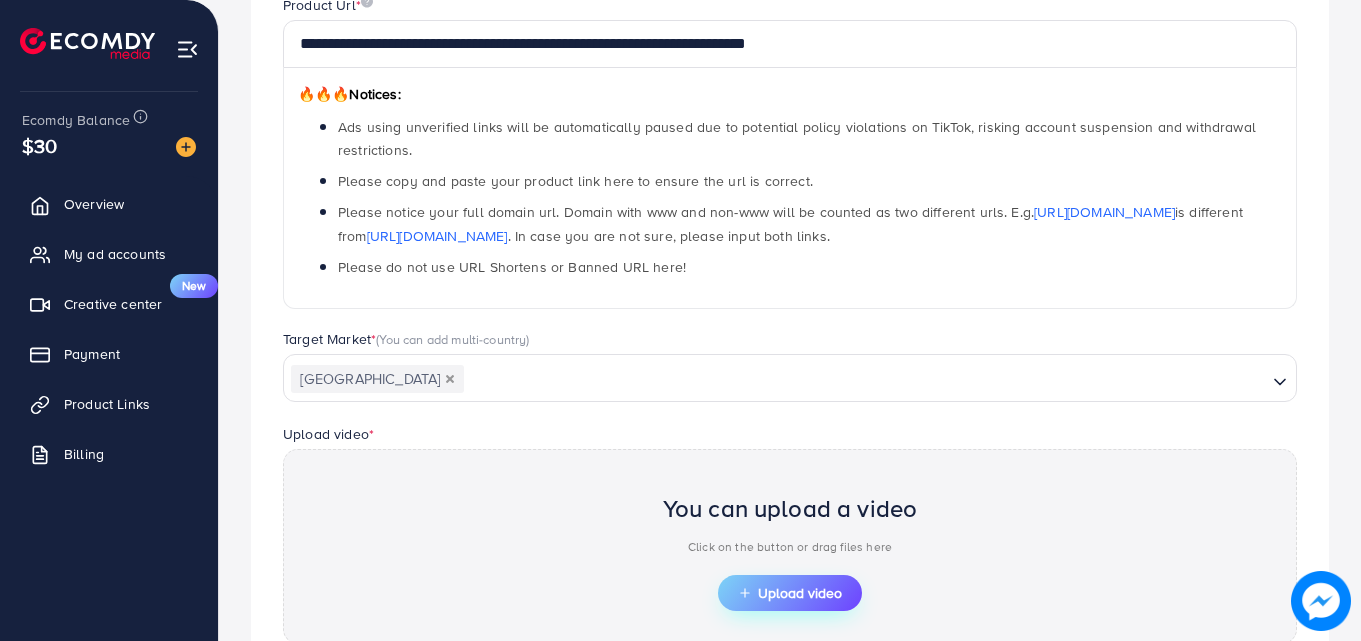 click on "Upload video" at bounding box center [790, 593] 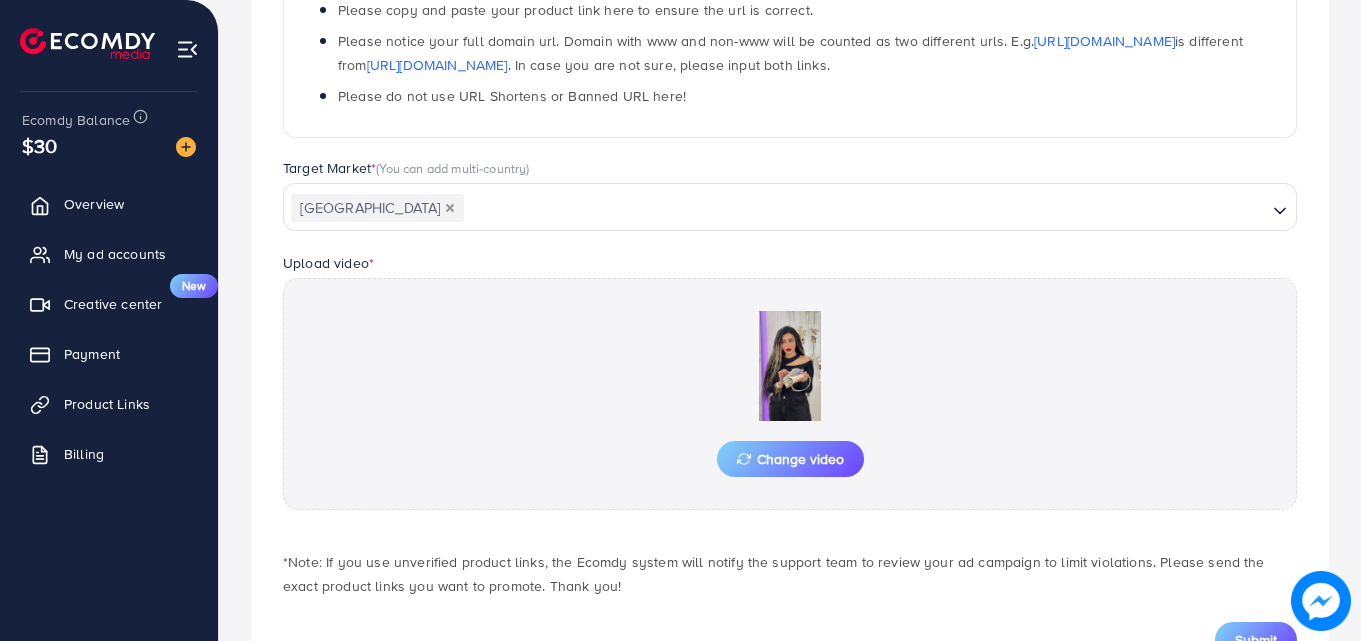 scroll, scrollTop: 521, scrollLeft: 0, axis: vertical 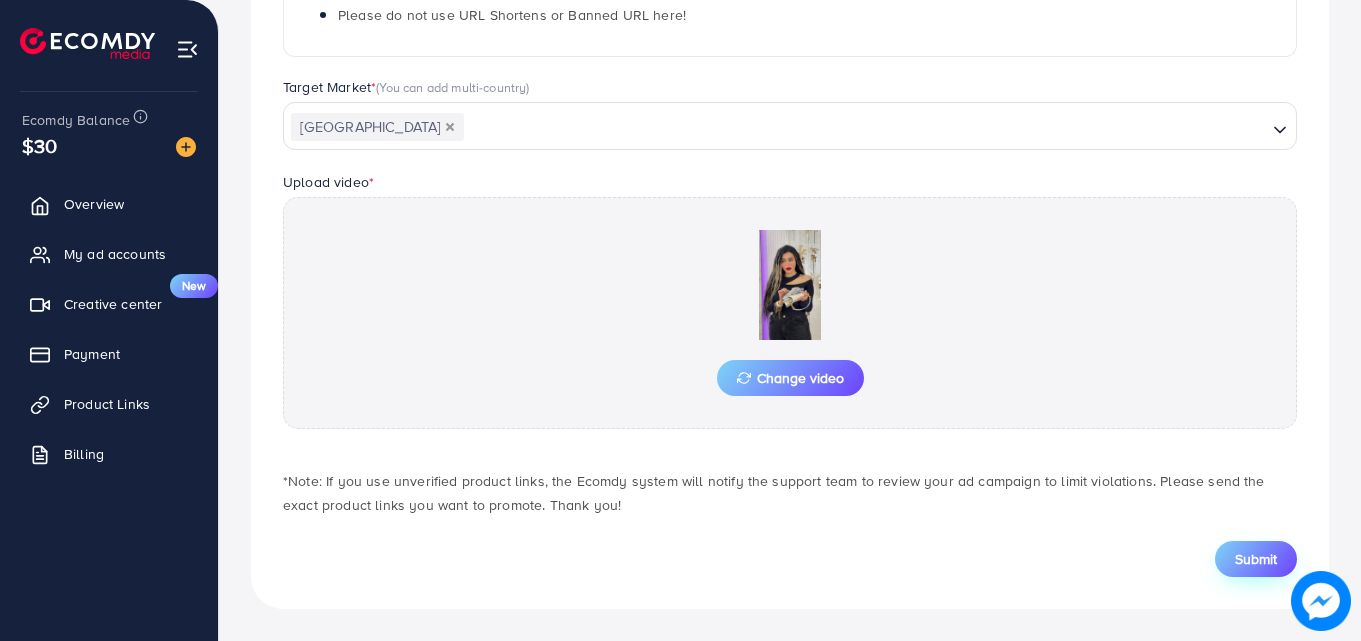 click on "Submit" at bounding box center (1256, 559) 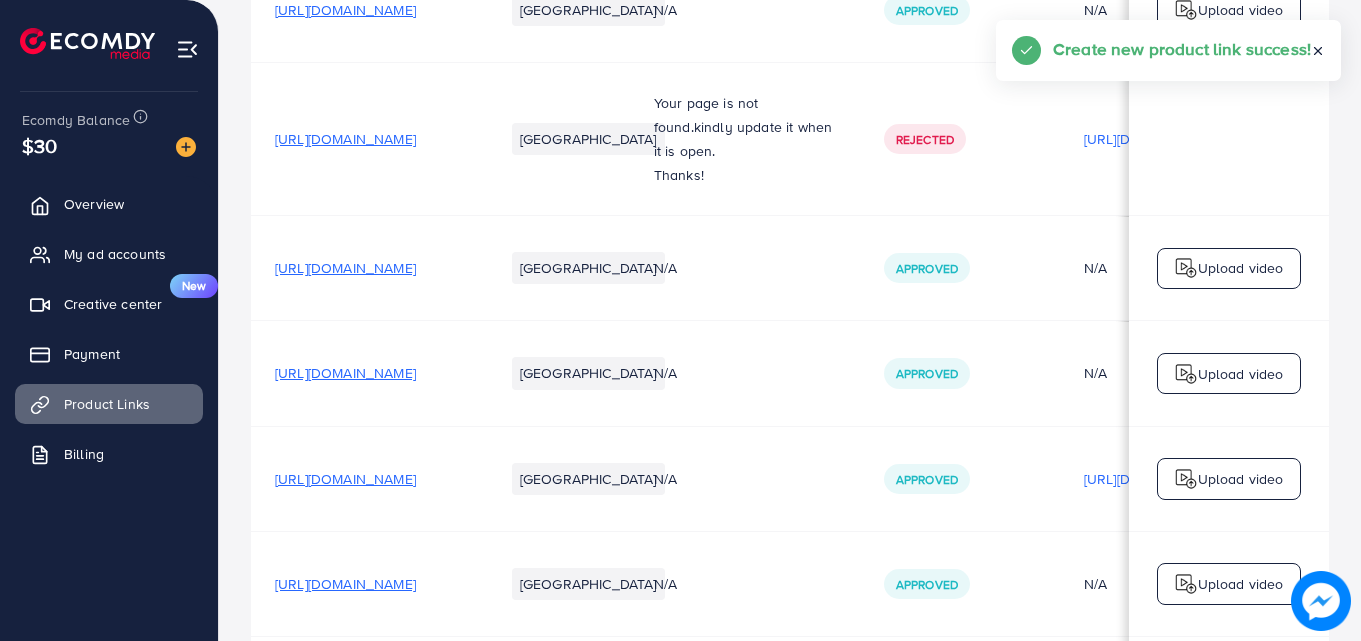 scroll, scrollTop: 0, scrollLeft: 0, axis: both 